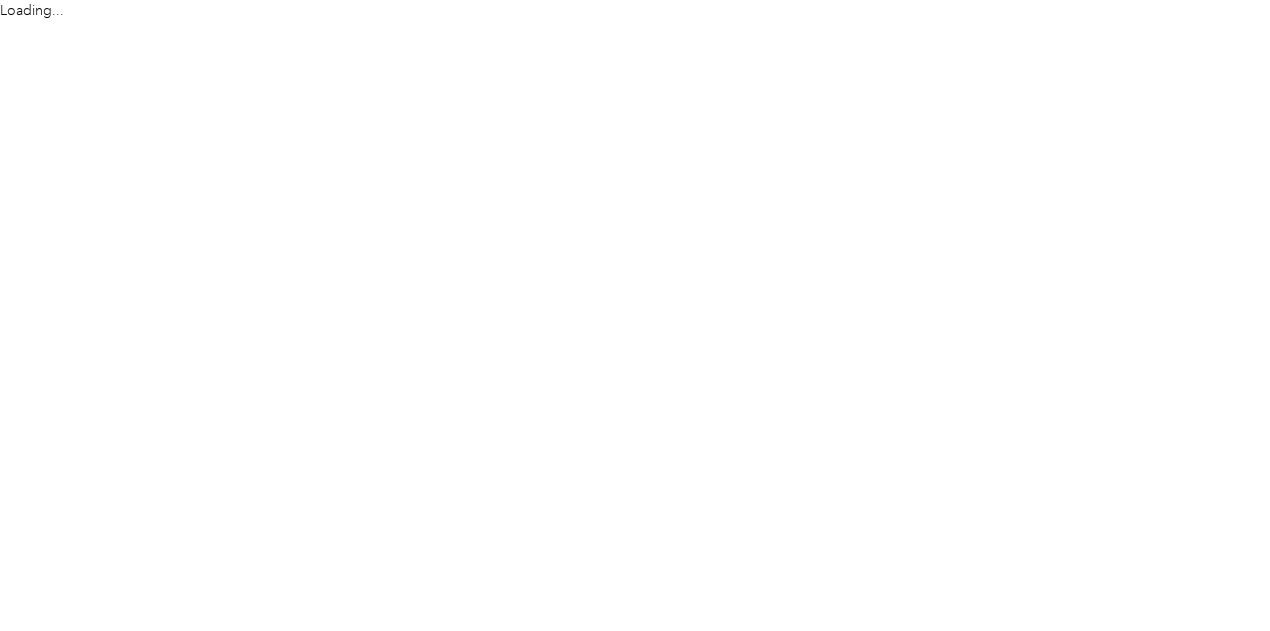 scroll, scrollTop: 0, scrollLeft: 0, axis: both 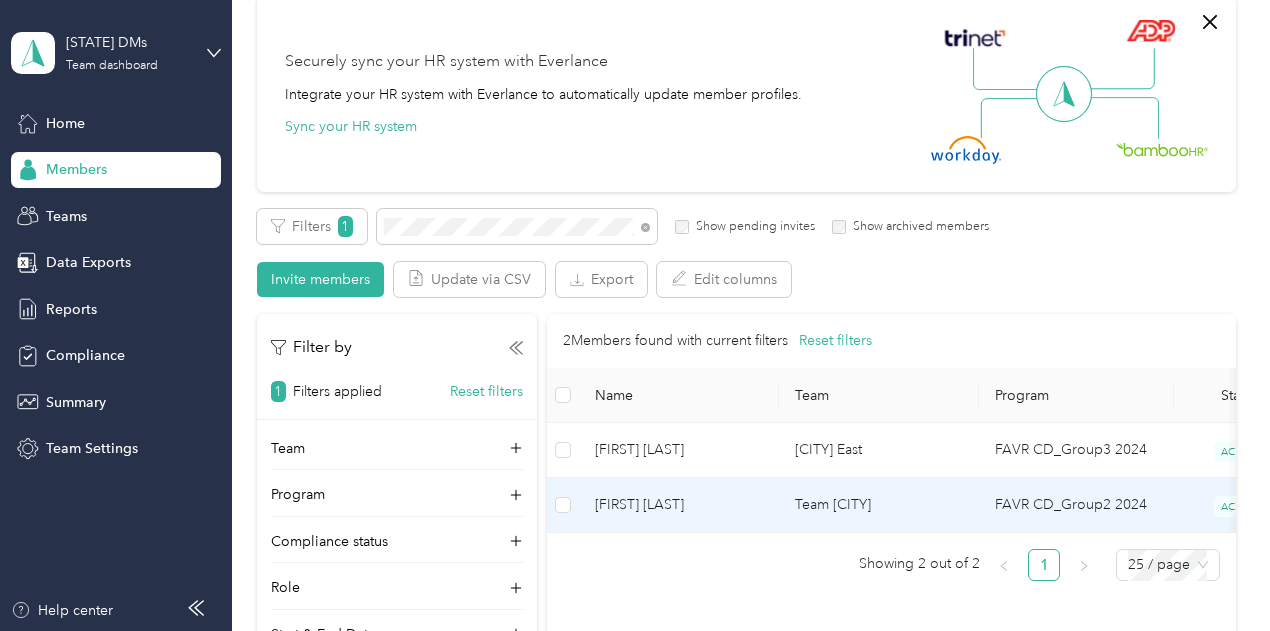 click on "[FIRST] [LAST]" at bounding box center [679, 505] 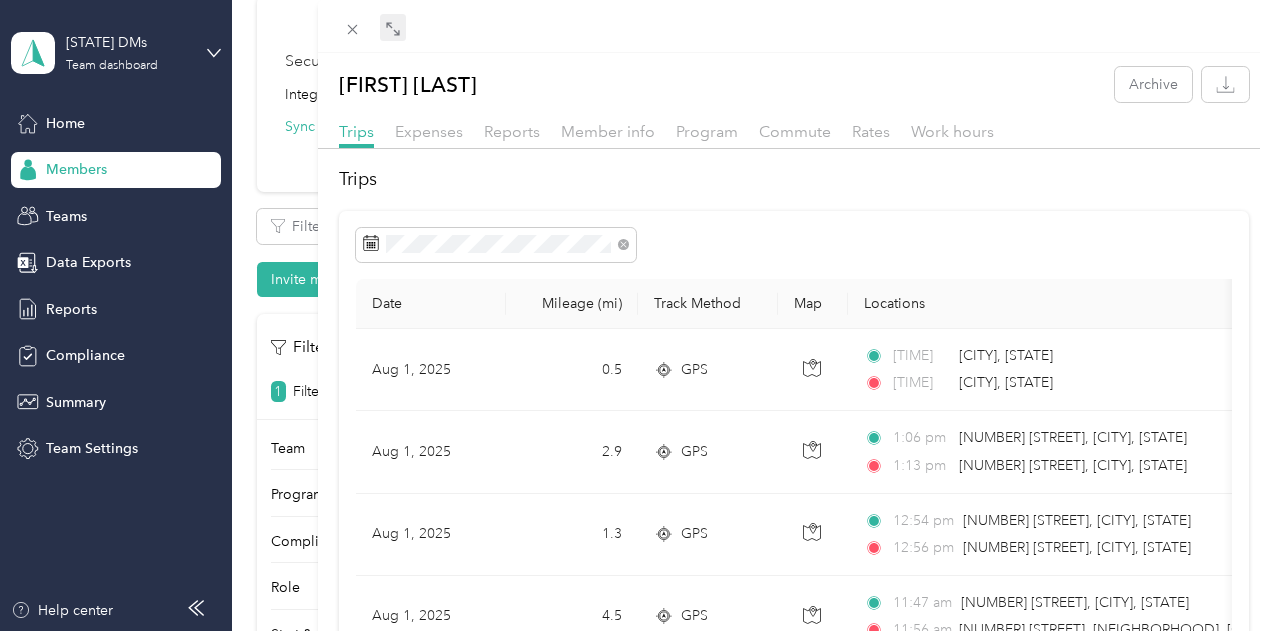 click at bounding box center (393, 28) 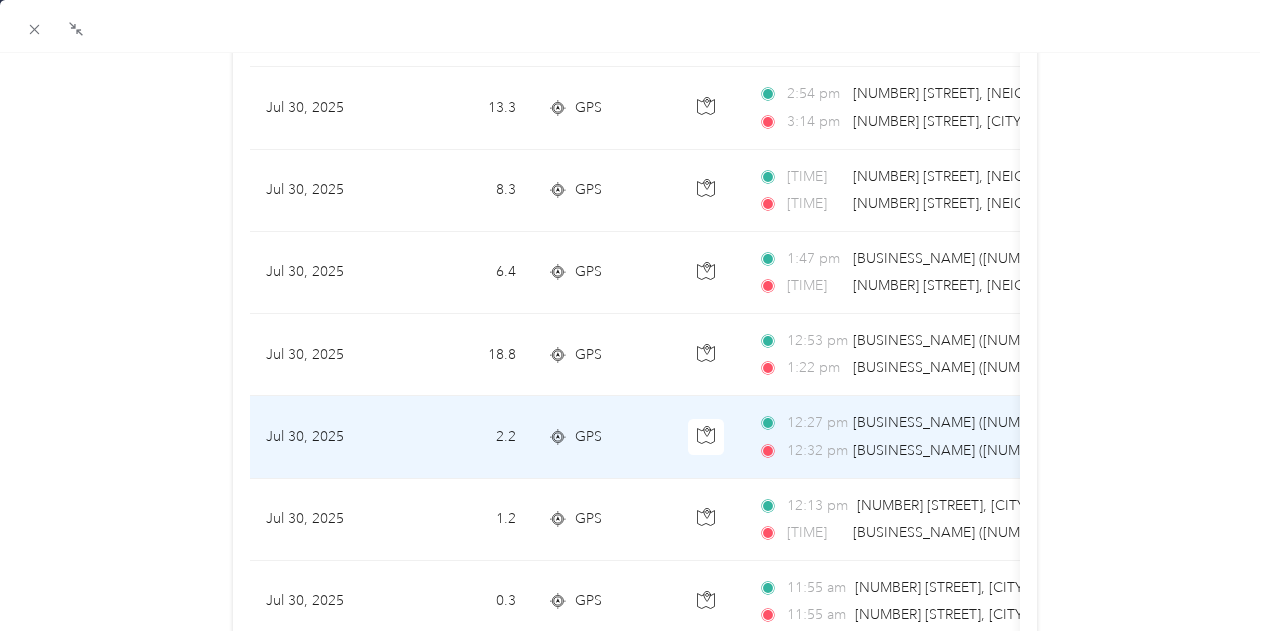 scroll, scrollTop: 1922, scrollLeft: 0, axis: vertical 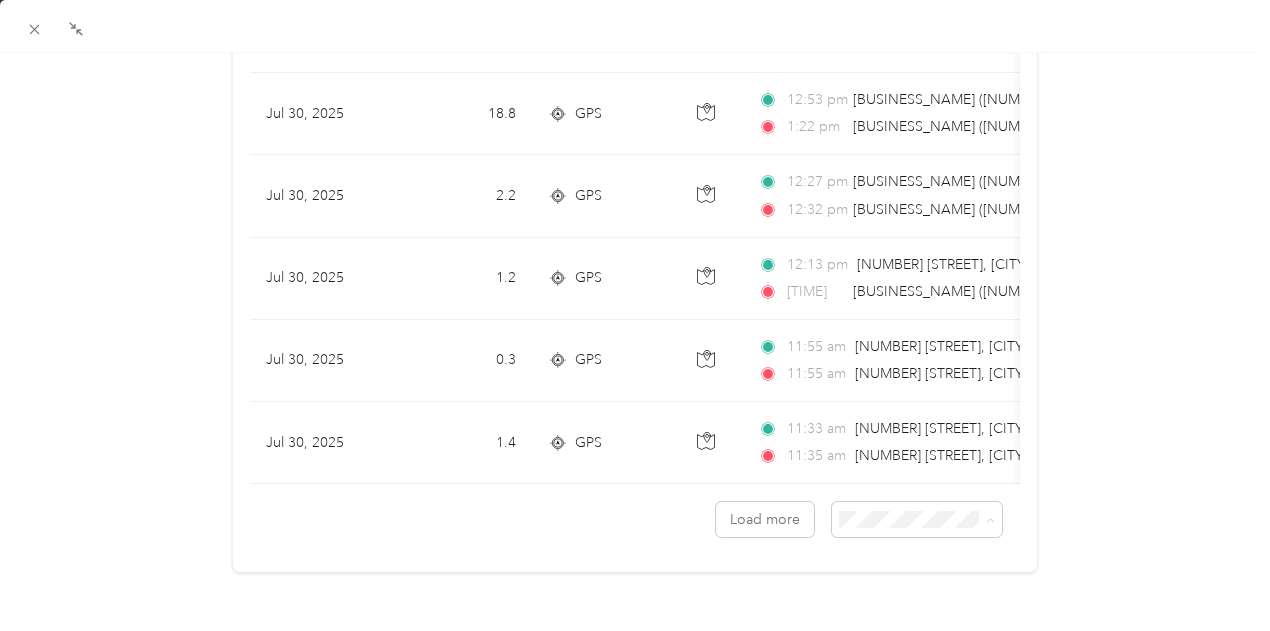 click on "100 per load" at bounding box center (874, 611) 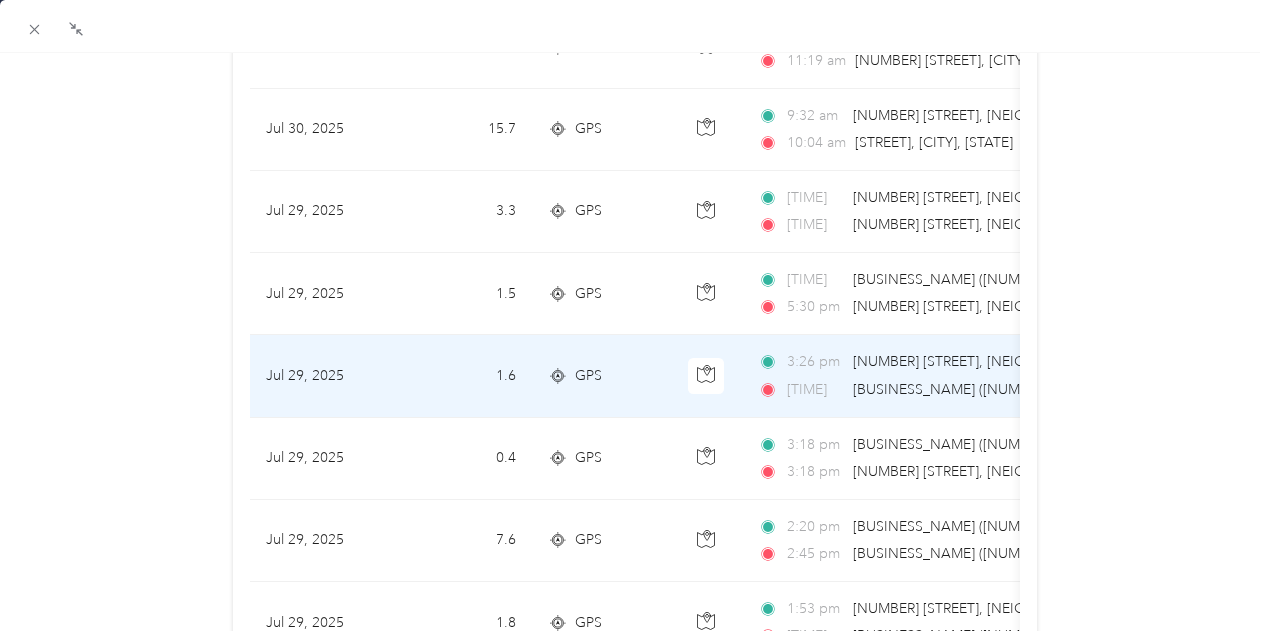 scroll, scrollTop: 2380, scrollLeft: 0, axis: vertical 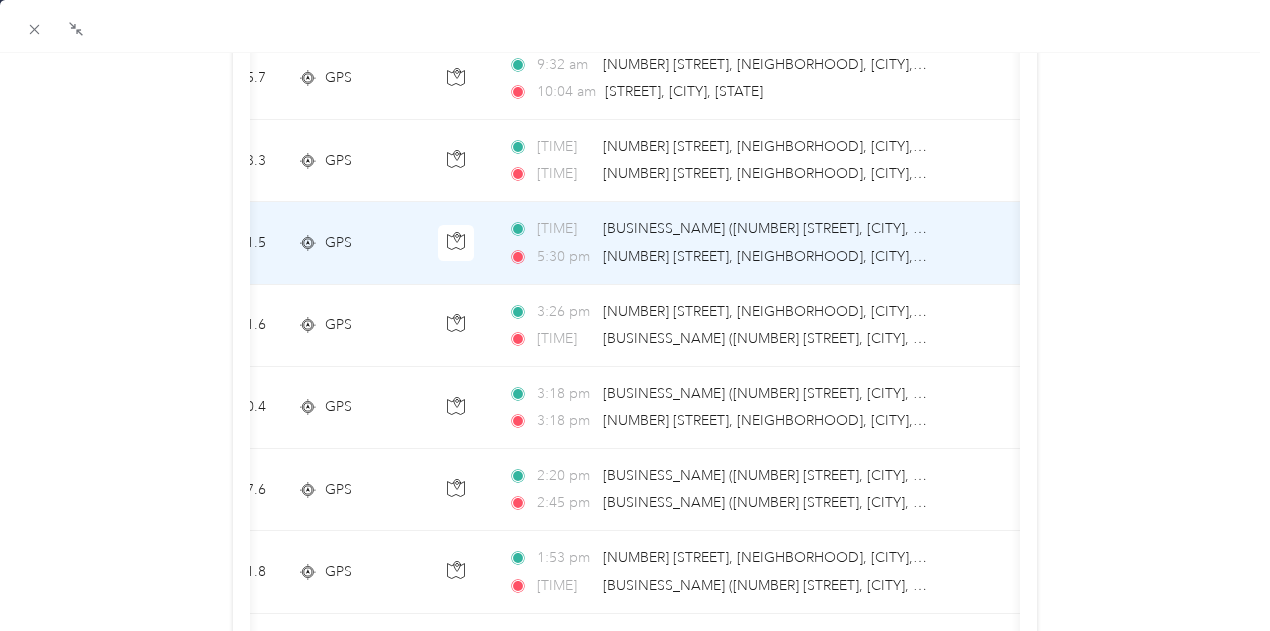 click on "[NUMBER] [STREET], [CITY], [STATE]" at bounding box center (765, 257) 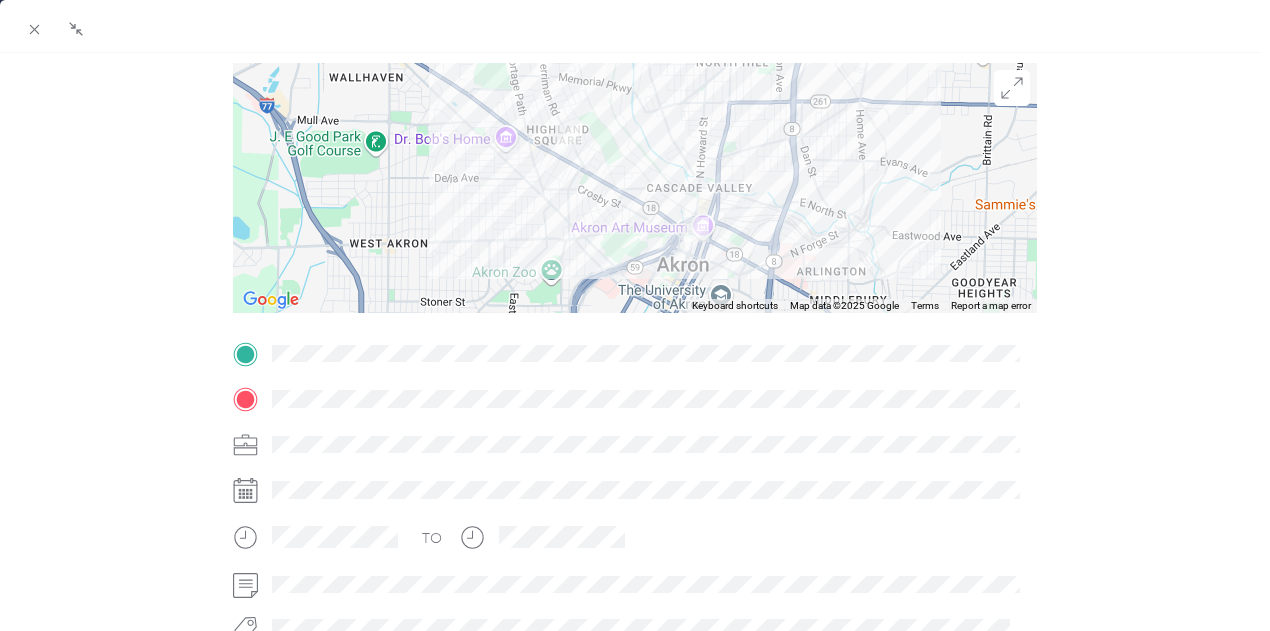 scroll, scrollTop: 171, scrollLeft: 0, axis: vertical 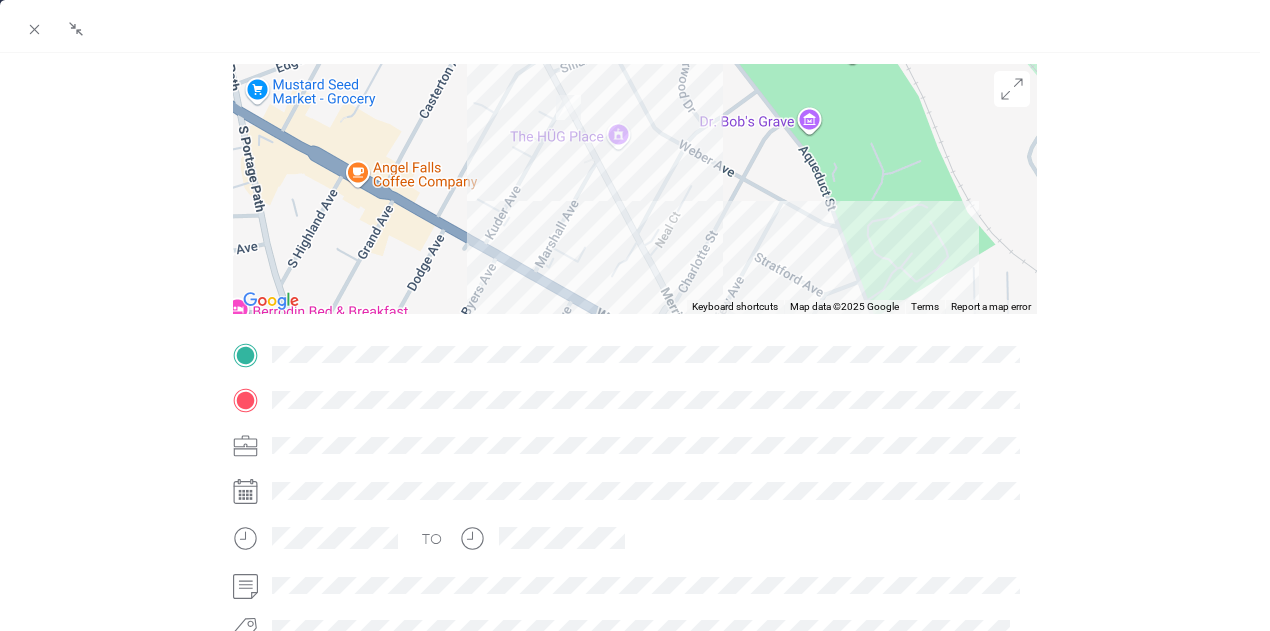 drag, startPoint x: 631, startPoint y: 144, endPoint x: 668, endPoint y: 221, distance: 85.42833 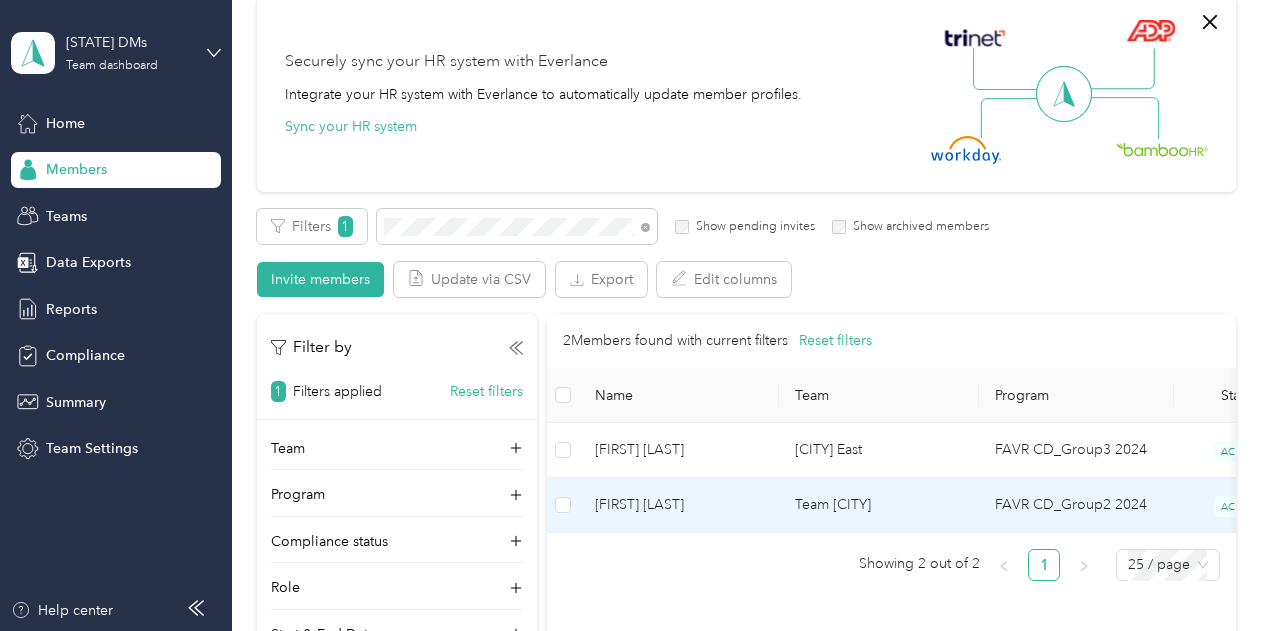 click on "[FIRST] [MIDDLE] [LAST]" at bounding box center [679, 505] 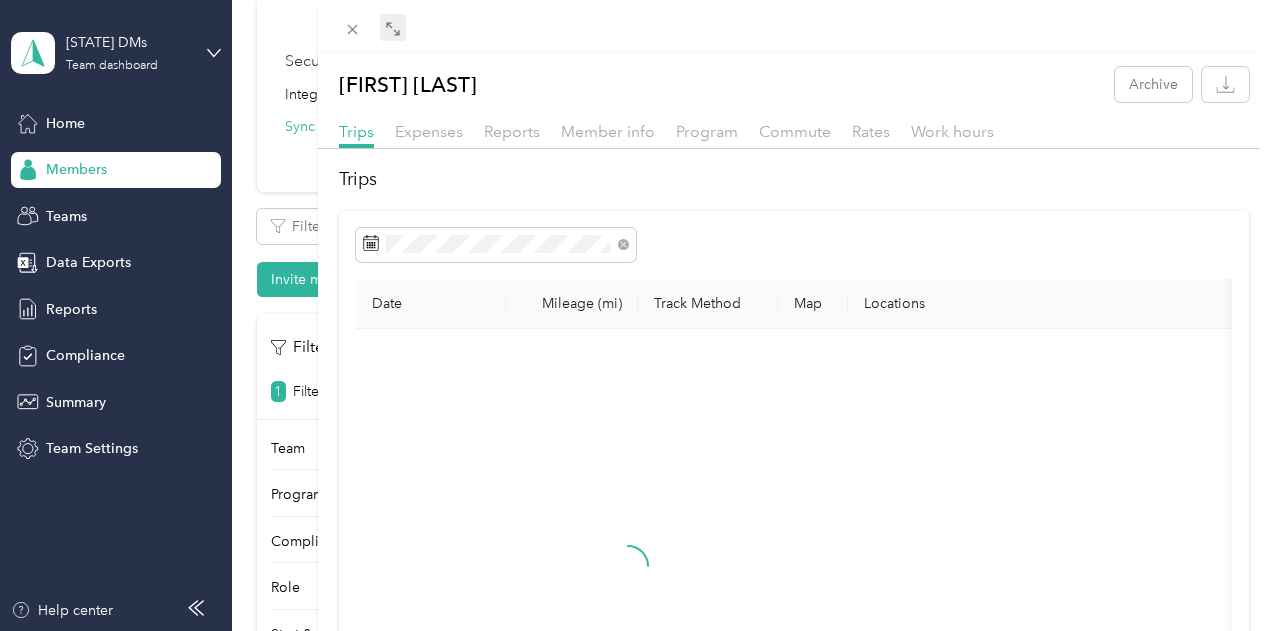 click at bounding box center [393, 28] 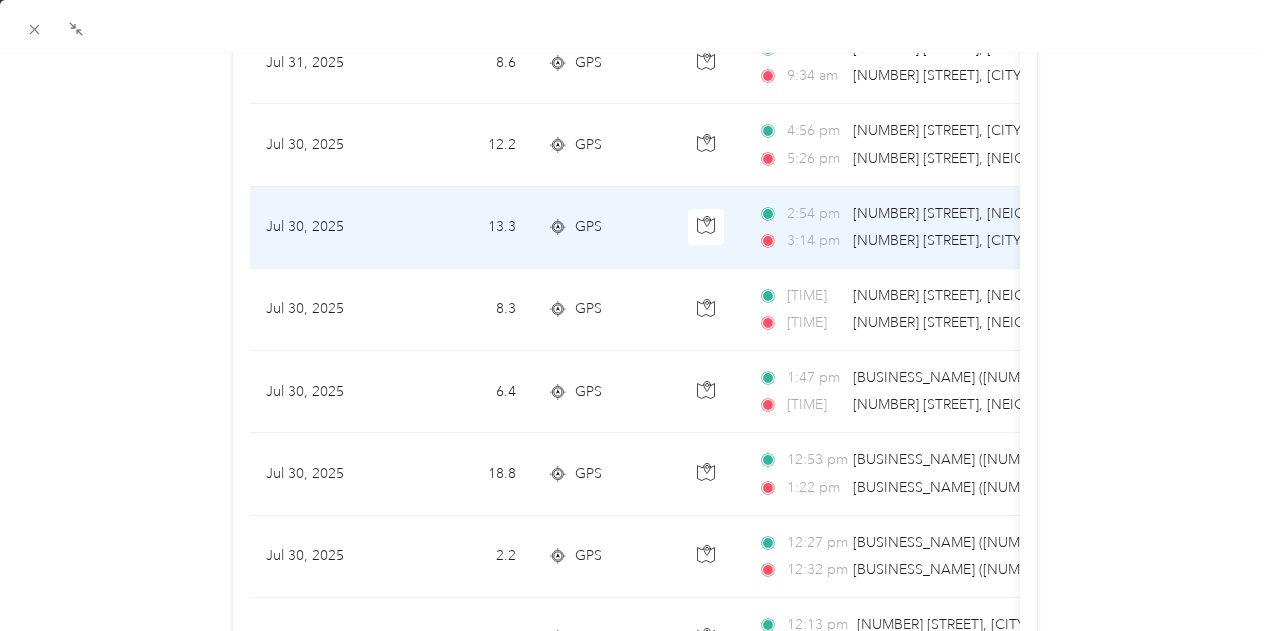 scroll, scrollTop: 1922, scrollLeft: 0, axis: vertical 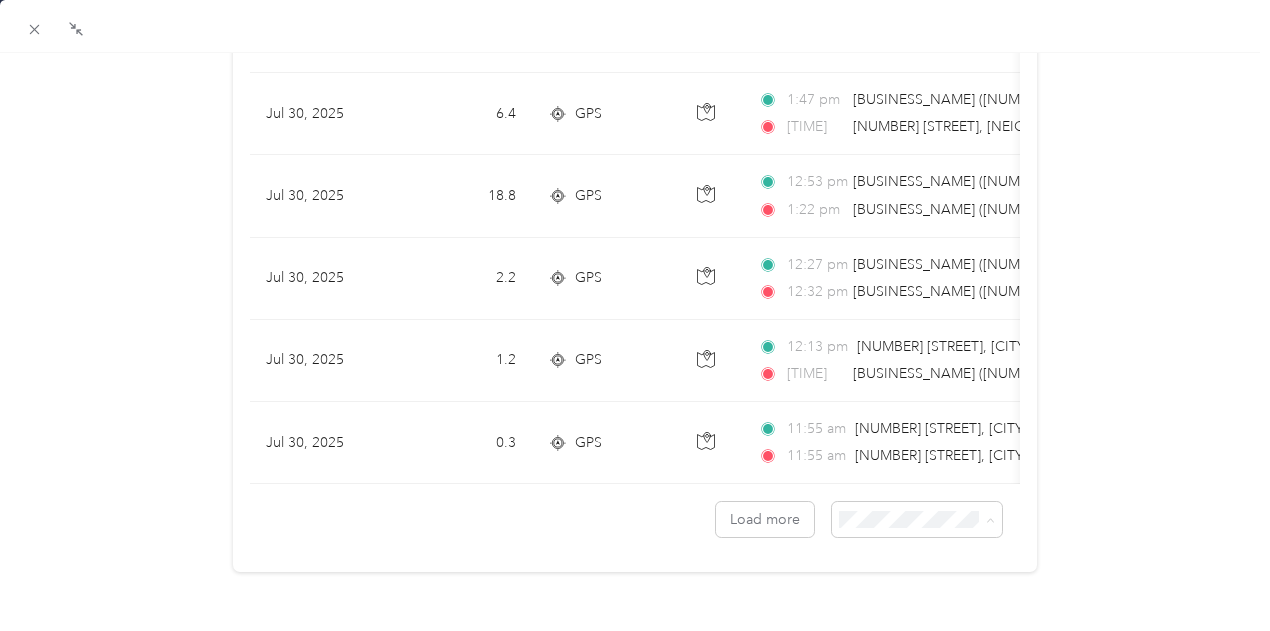 click on "100 per load" at bounding box center [874, 611] 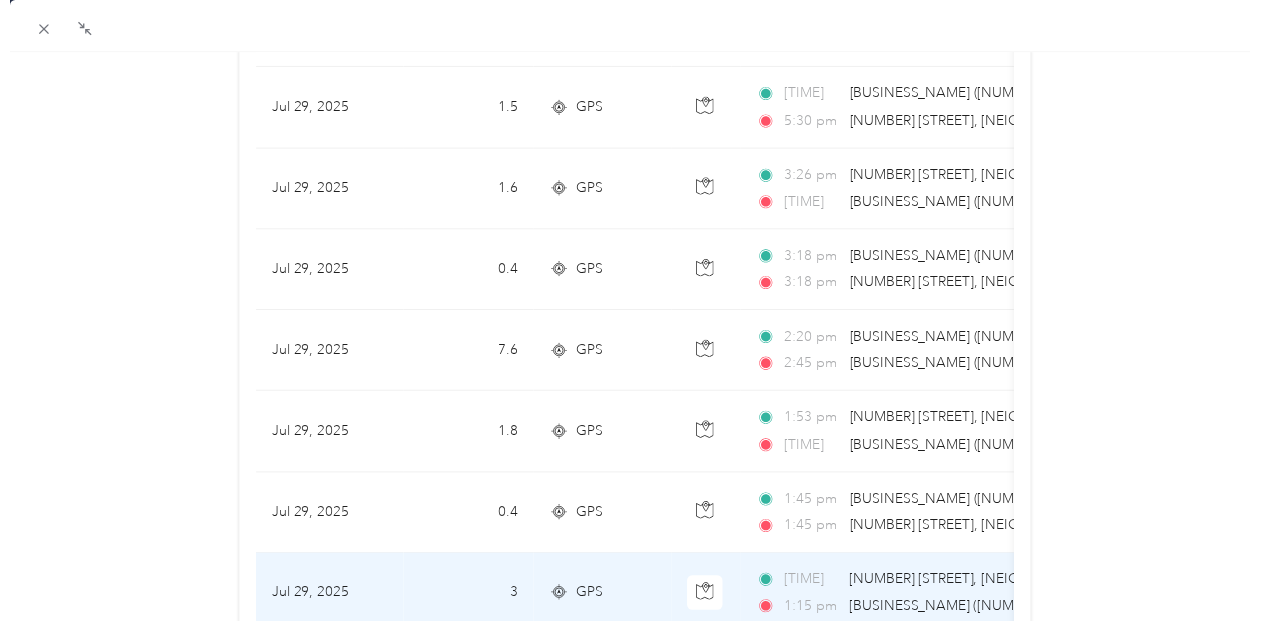 scroll, scrollTop: 2645, scrollLeft: 0, axis: vertical 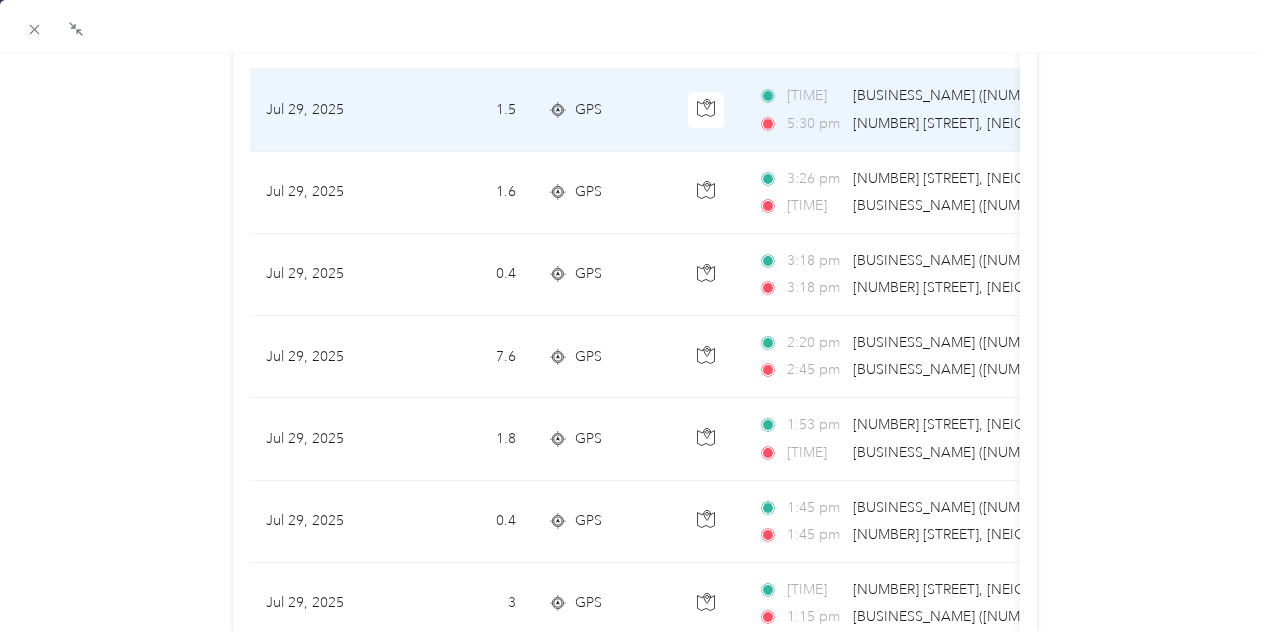 click on "5:27 pm" at bounding box center (815, 96) 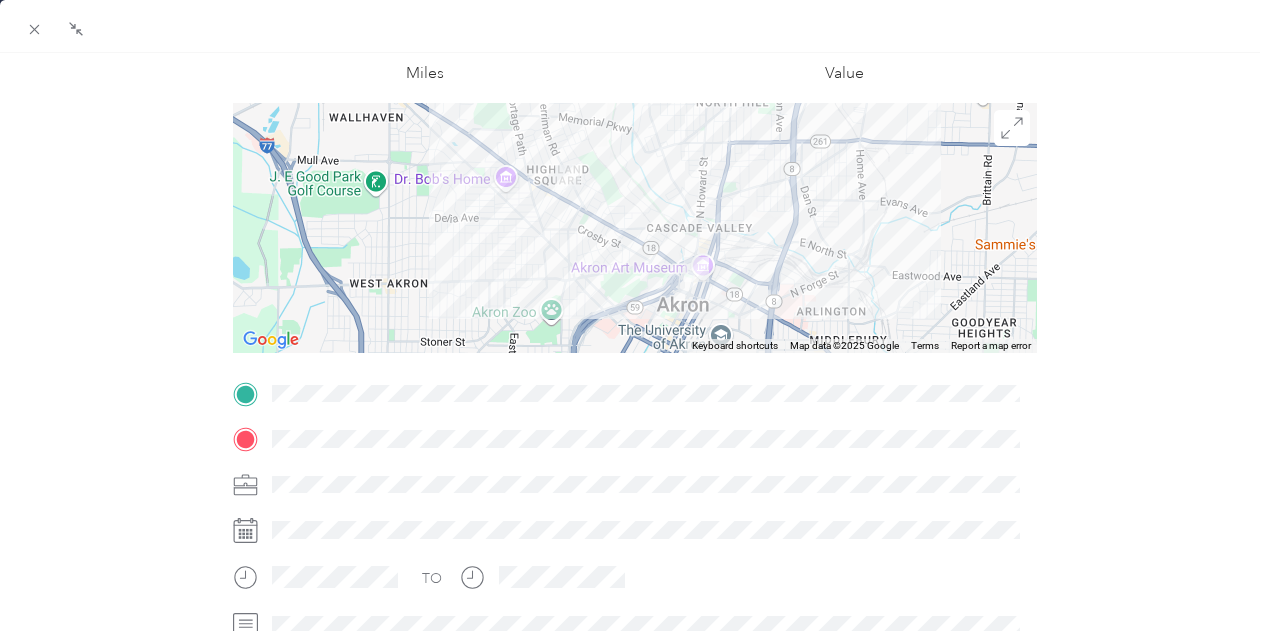 scroll, scrollTop: 117, scrollLeft: 0, axis: vertical 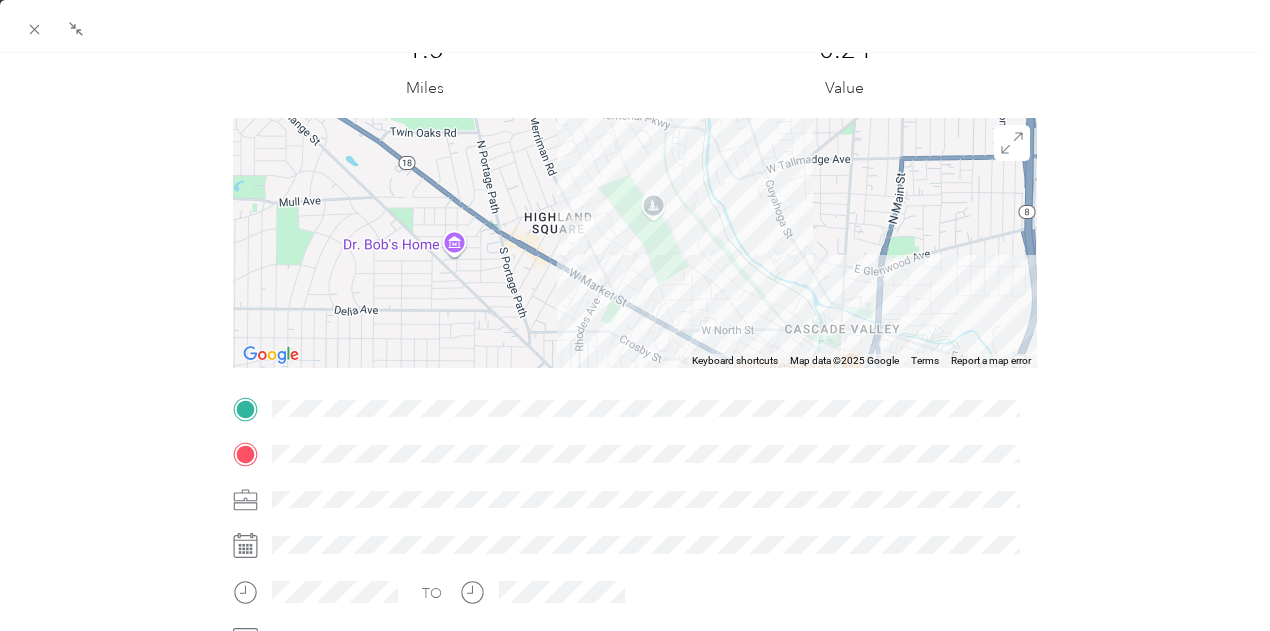 drag, startPoint x: 688, startPoint y: 217, endPoint x: 684, endPoint y: 266, distance: 49.162994 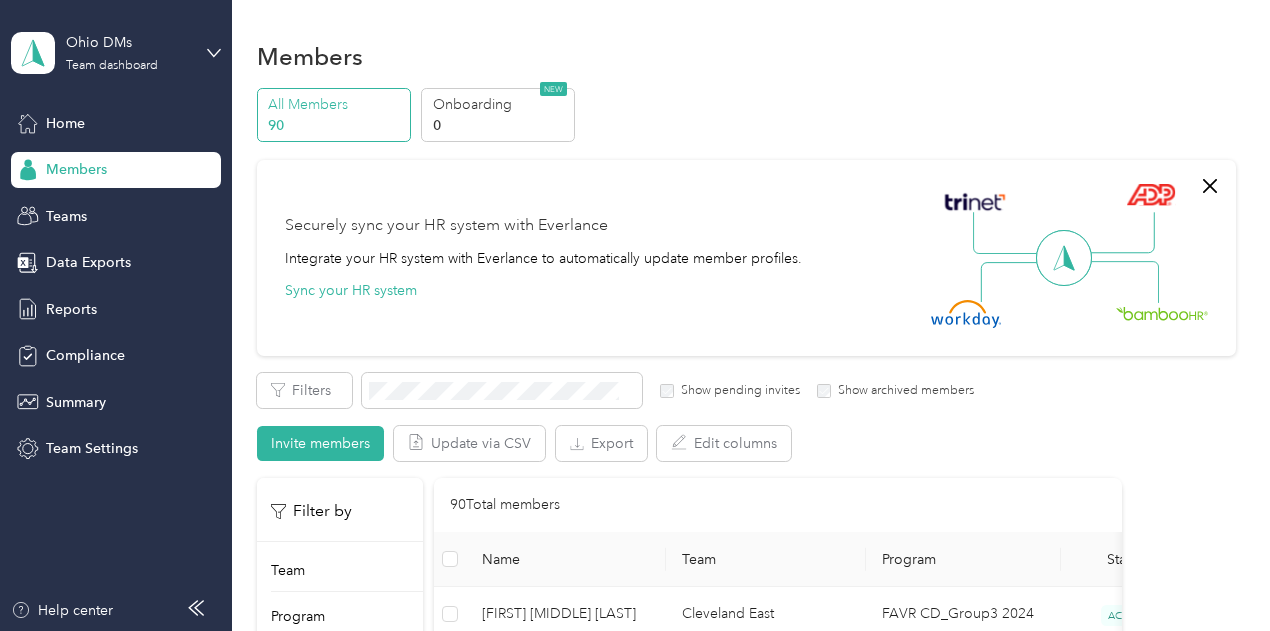scroll, scrollTop: 0, scrollLeft: 0, axis: both 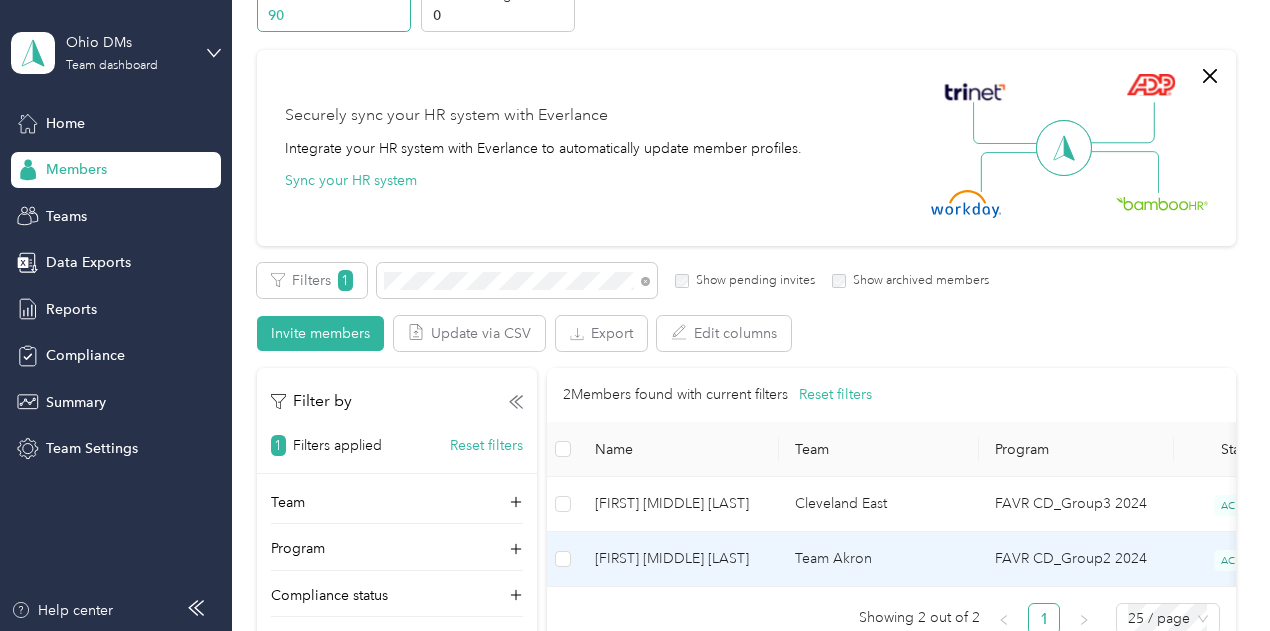 click on "[FIRST] [MIDDLE] [LAST]" at bounding box center (679, 559) 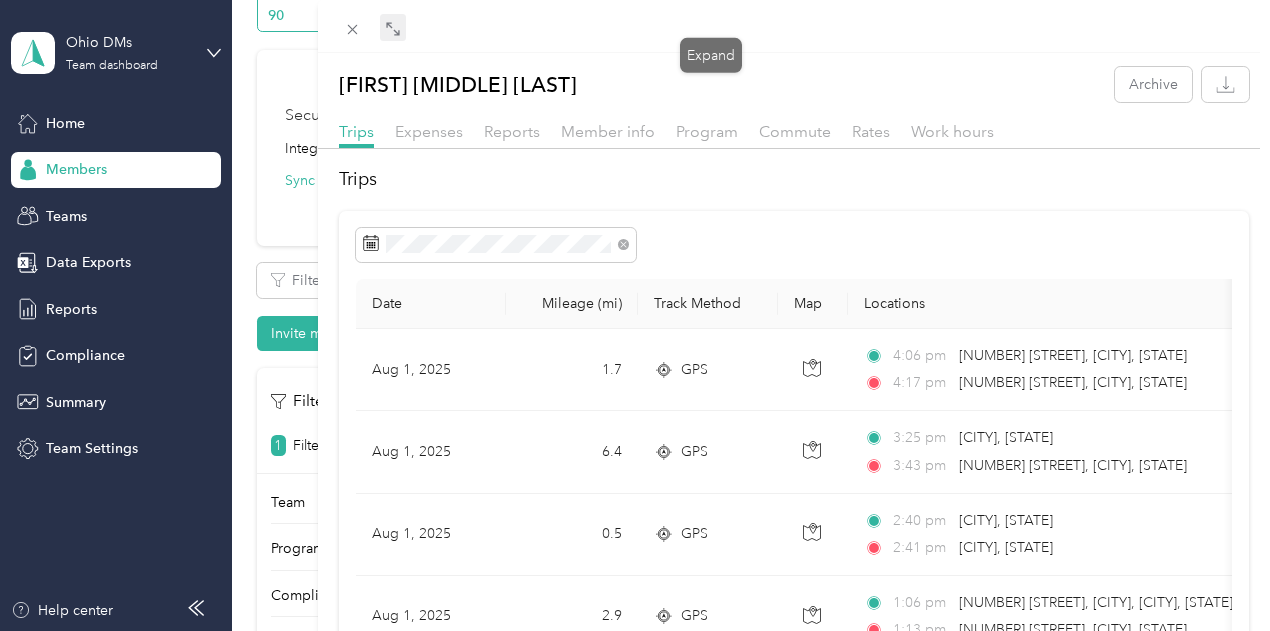 click at bounding box center (393, 28) 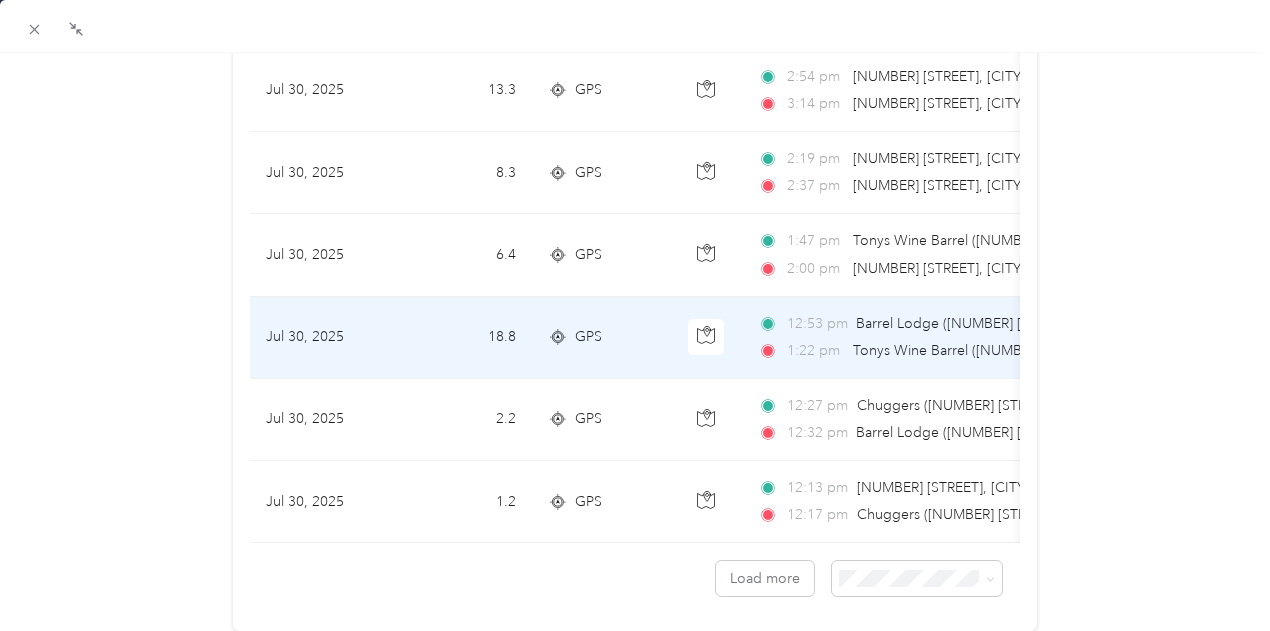 scroll, scrollTop: 1922, scrollLeft: 0, axis: vertical 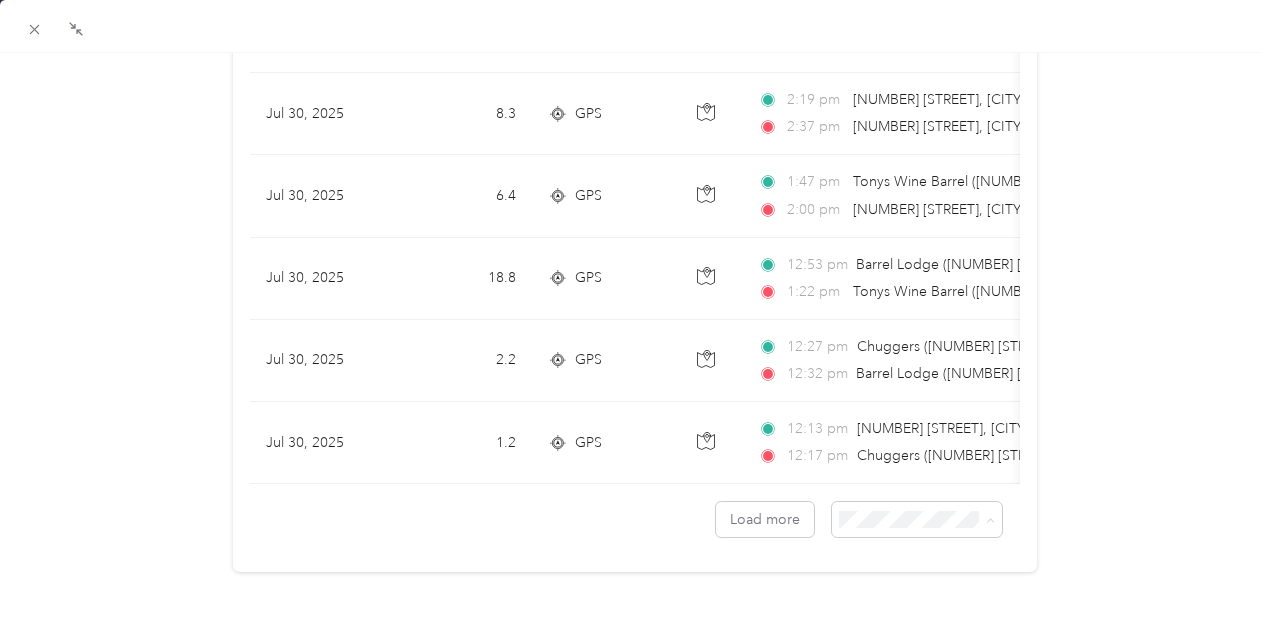 click on "100 per load" at bounding box center [874, 611] 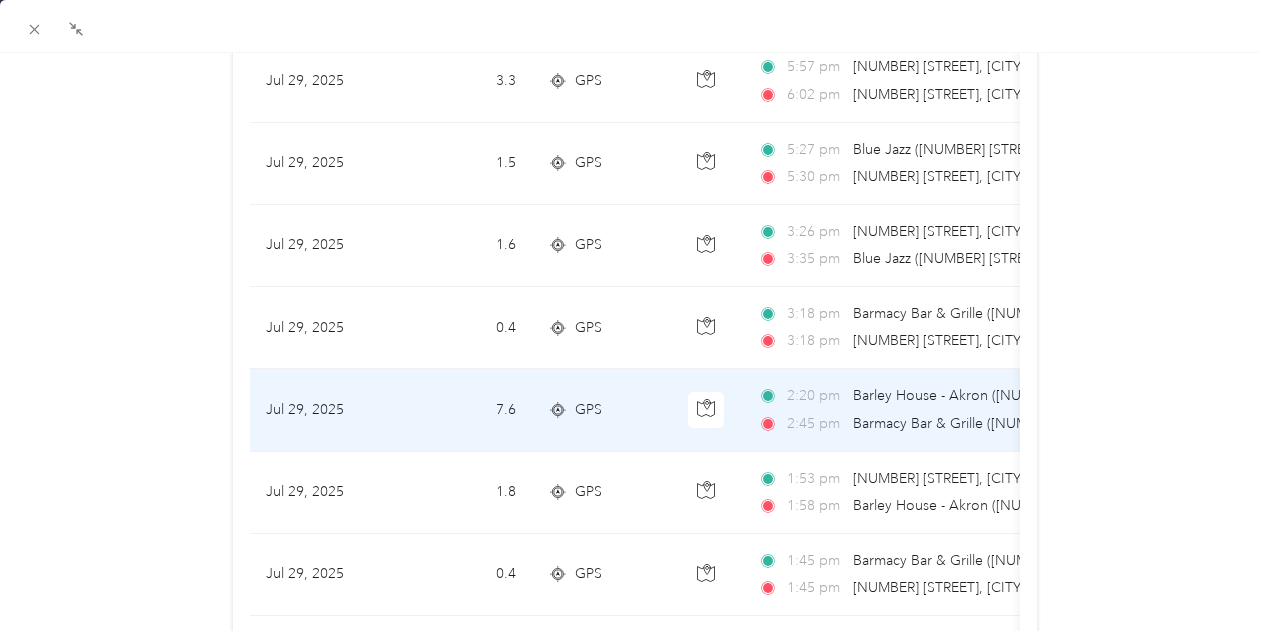 scroll, scrollTop: 2675, scrollLeft: 0, axis: vertical 